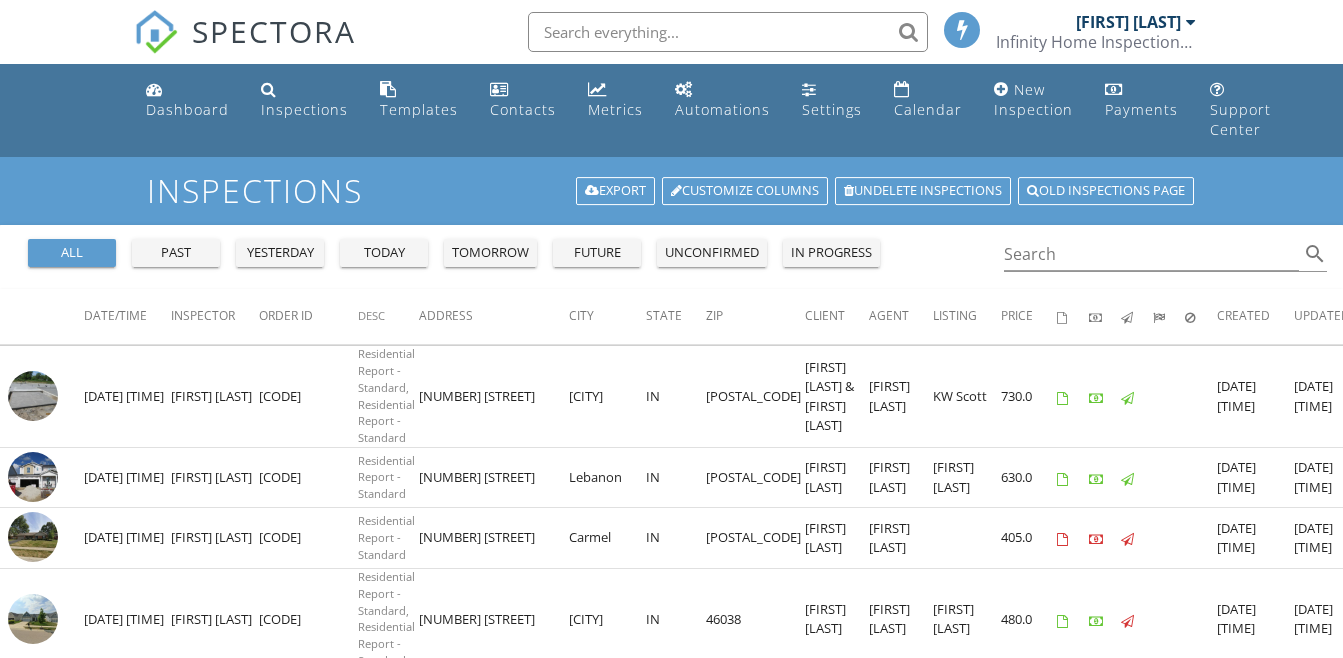 scroll, scrollTop: 0, scrollLeft: 0, axis: both 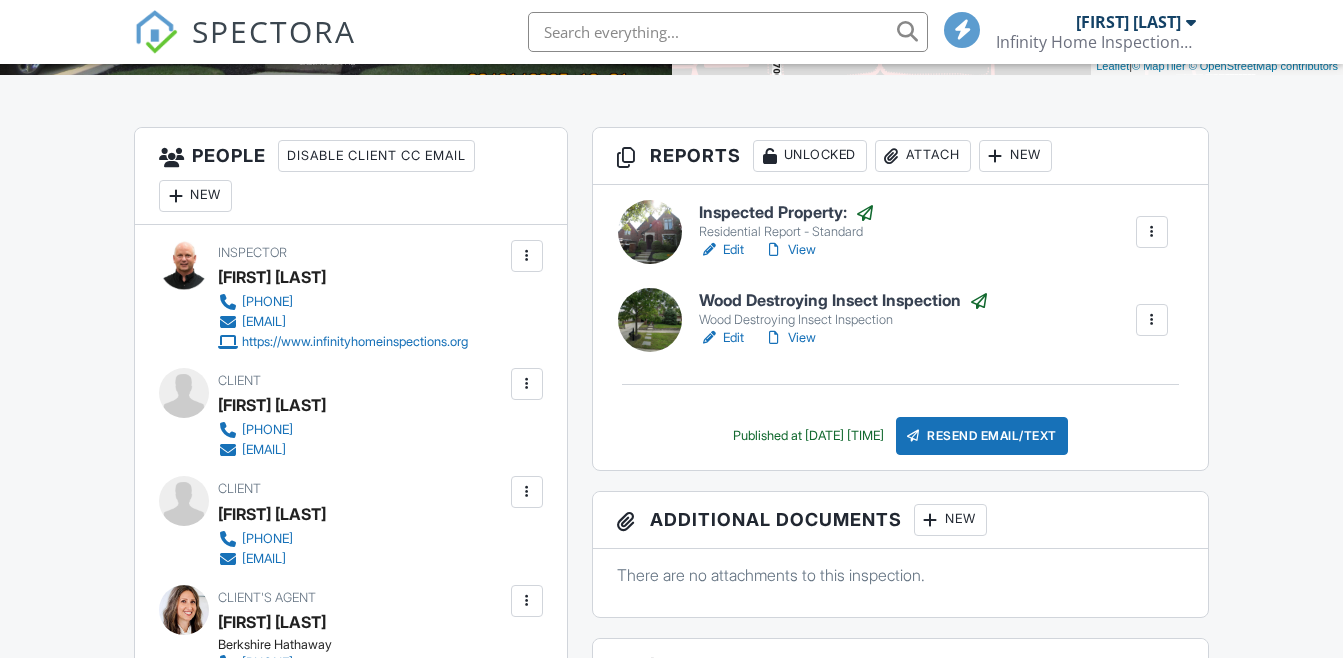 click on "Attach" at bounding box center [923, 156] 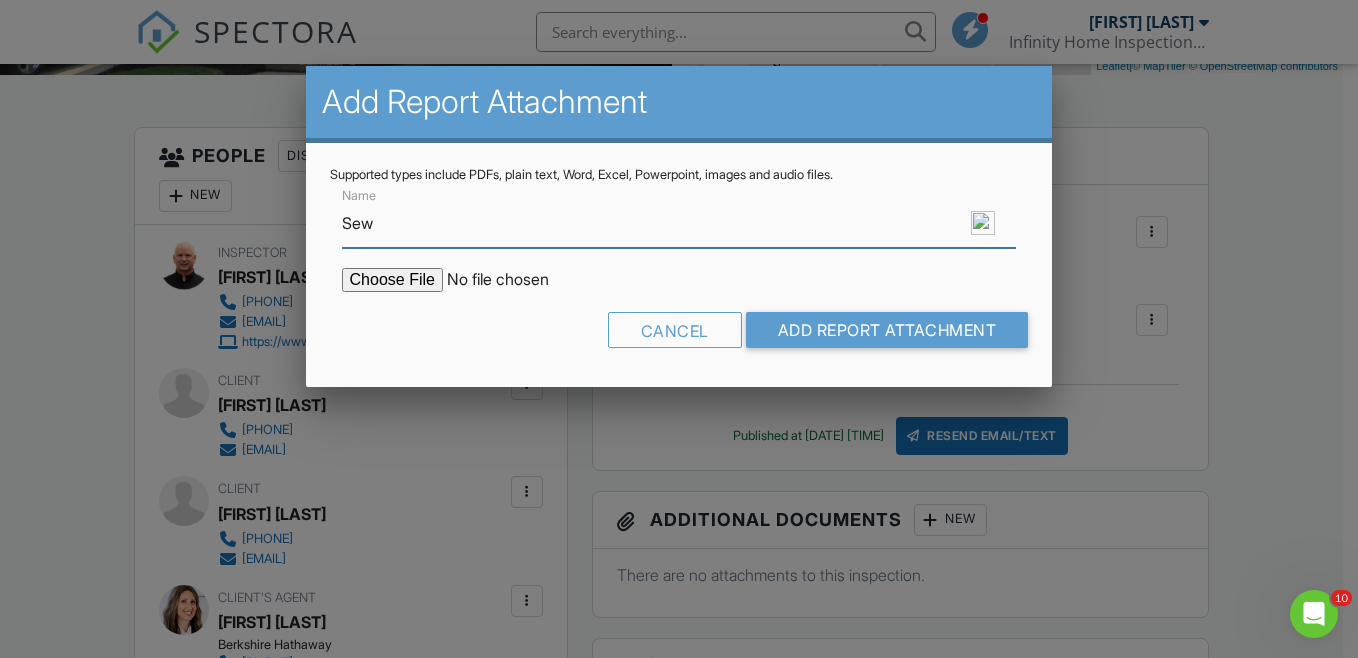 scroll, scrollTop: 0, scrollLeft: 0, axis: both 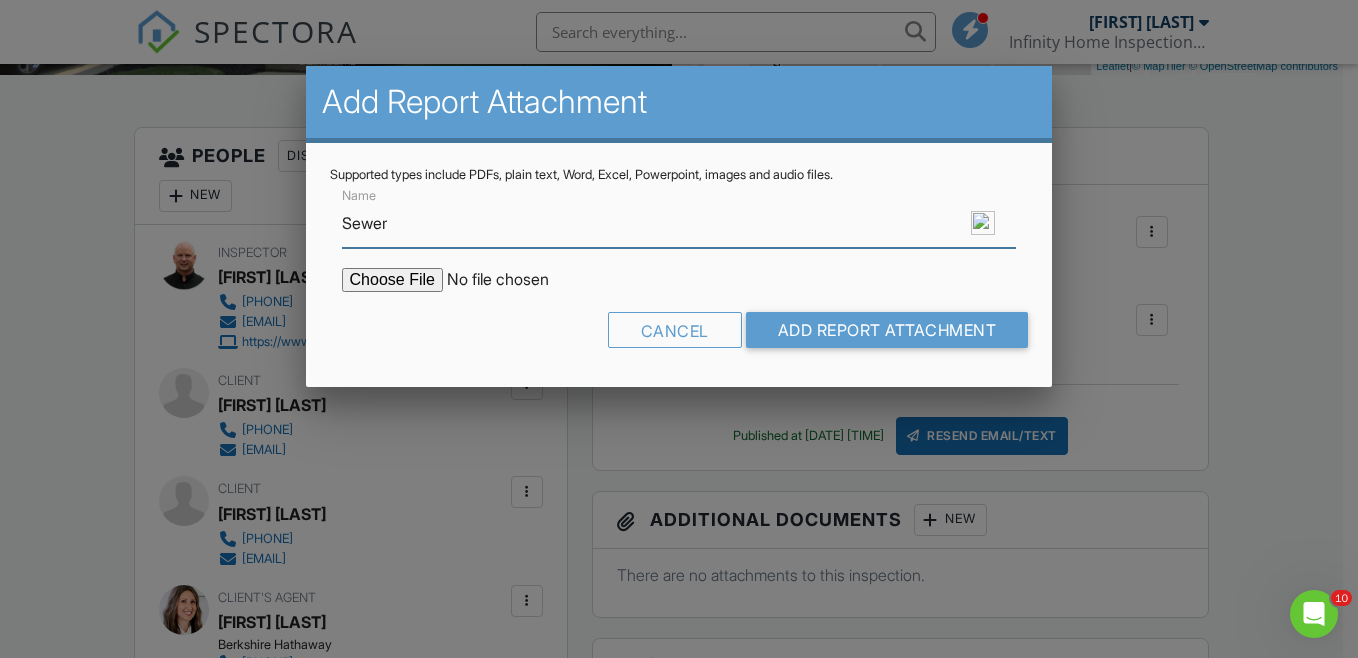 type on "Sewer Scope" 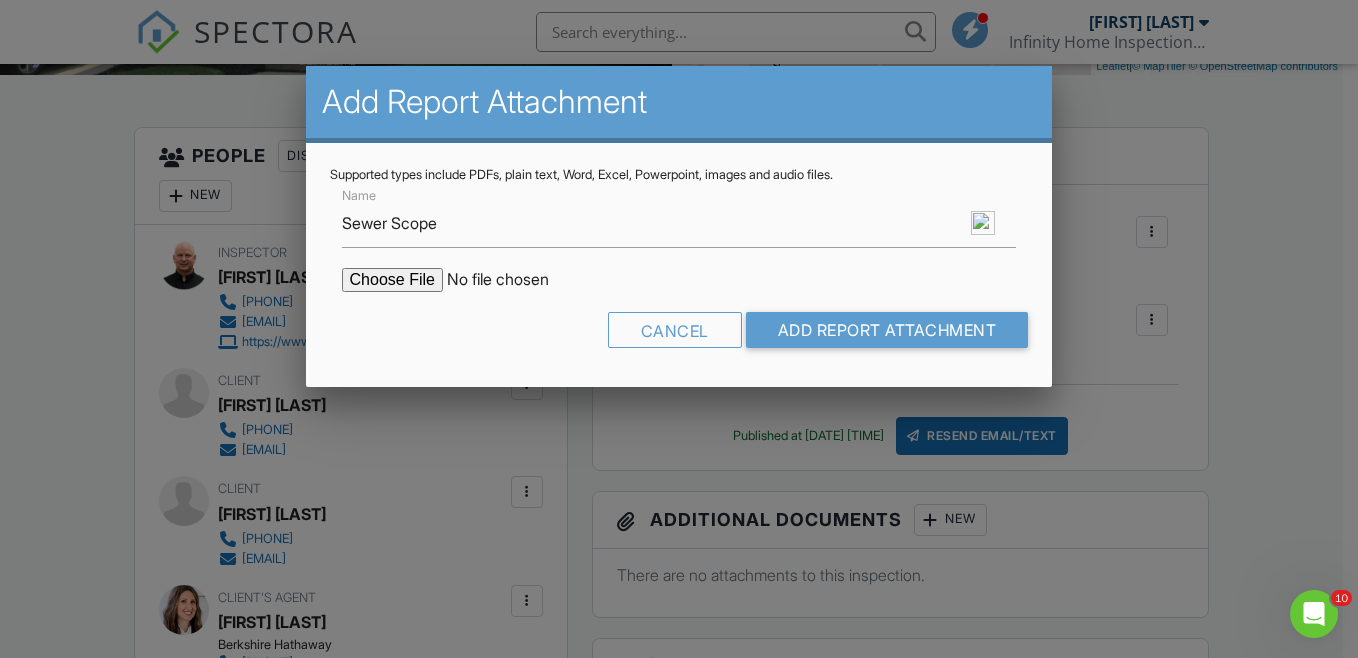 click at bounding box center (512, 280) 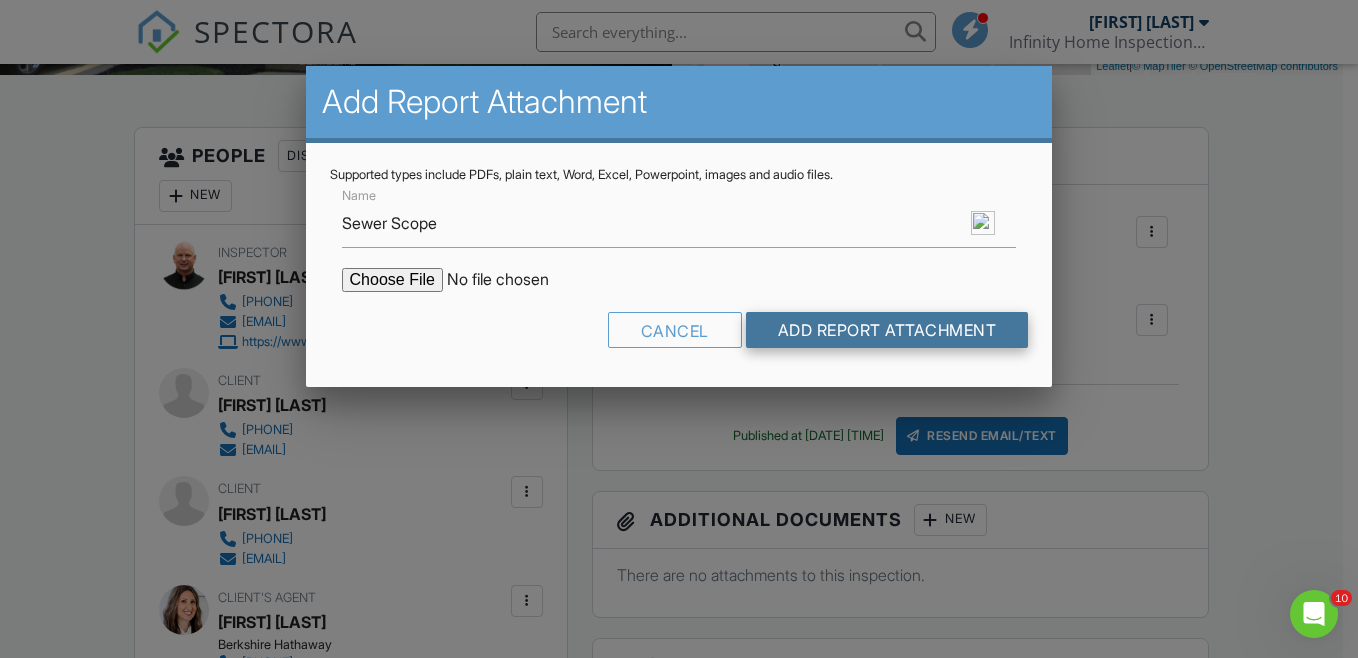 click on "Add Report Attachment" at bounding box center [887, 330] 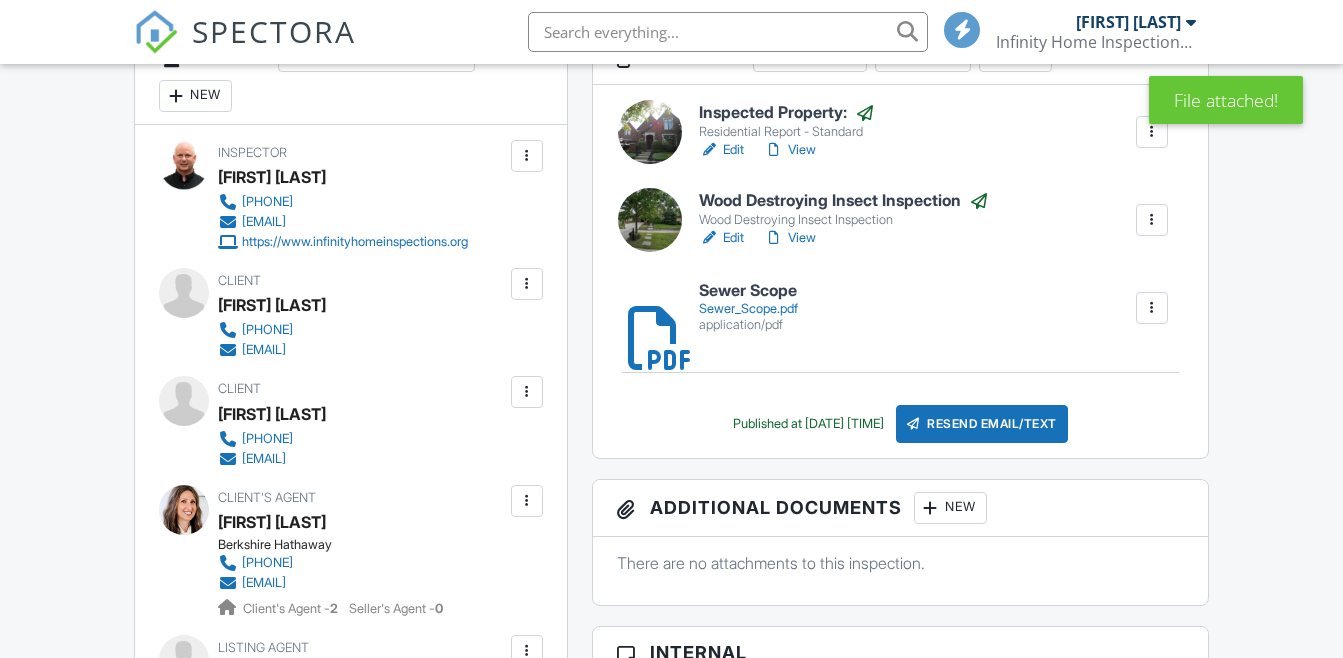 scroll, scrollTop: 600, scrollLeft: 0, axis: vertical 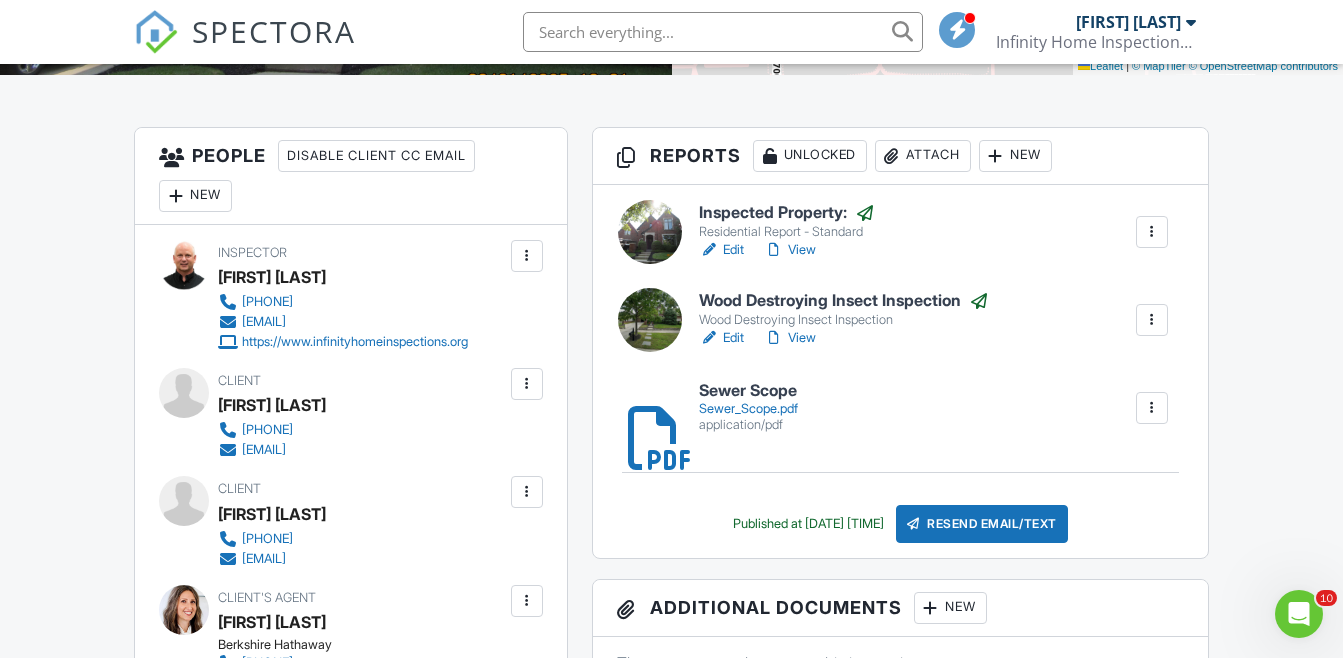 click on "Edit" at bounding box center (721, 250) 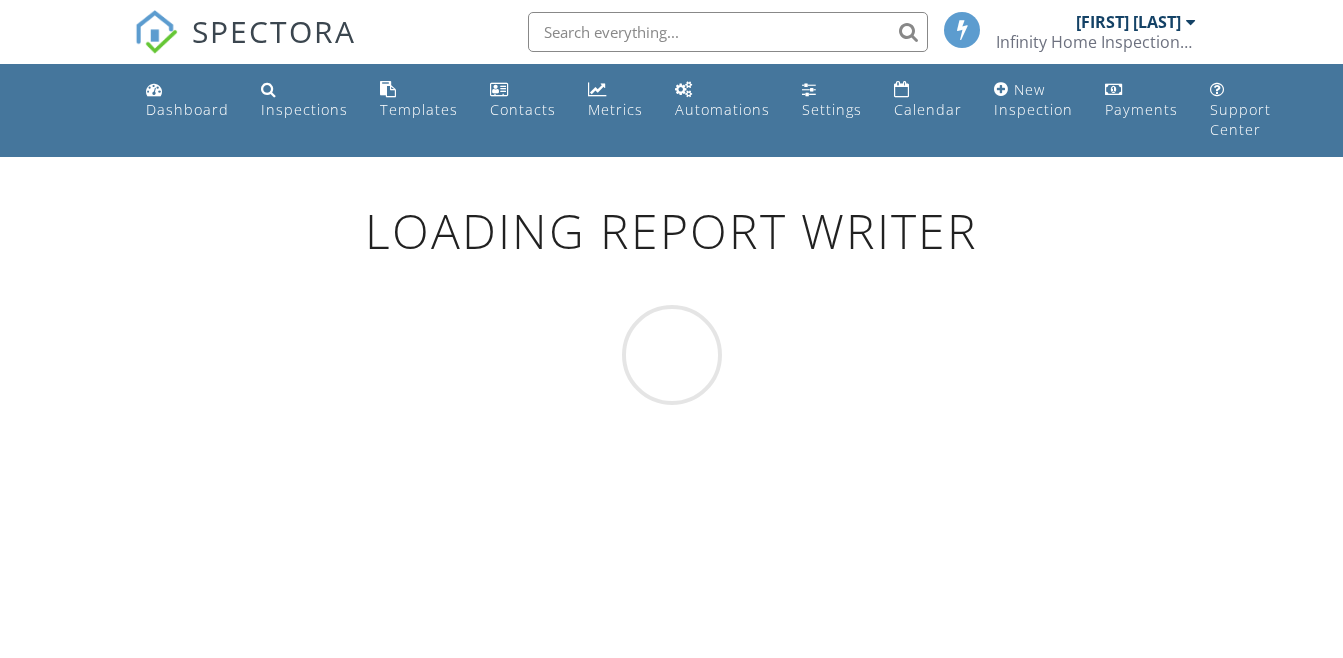scroll, scrollTop: 0, scrollLeft: 0, axis: both 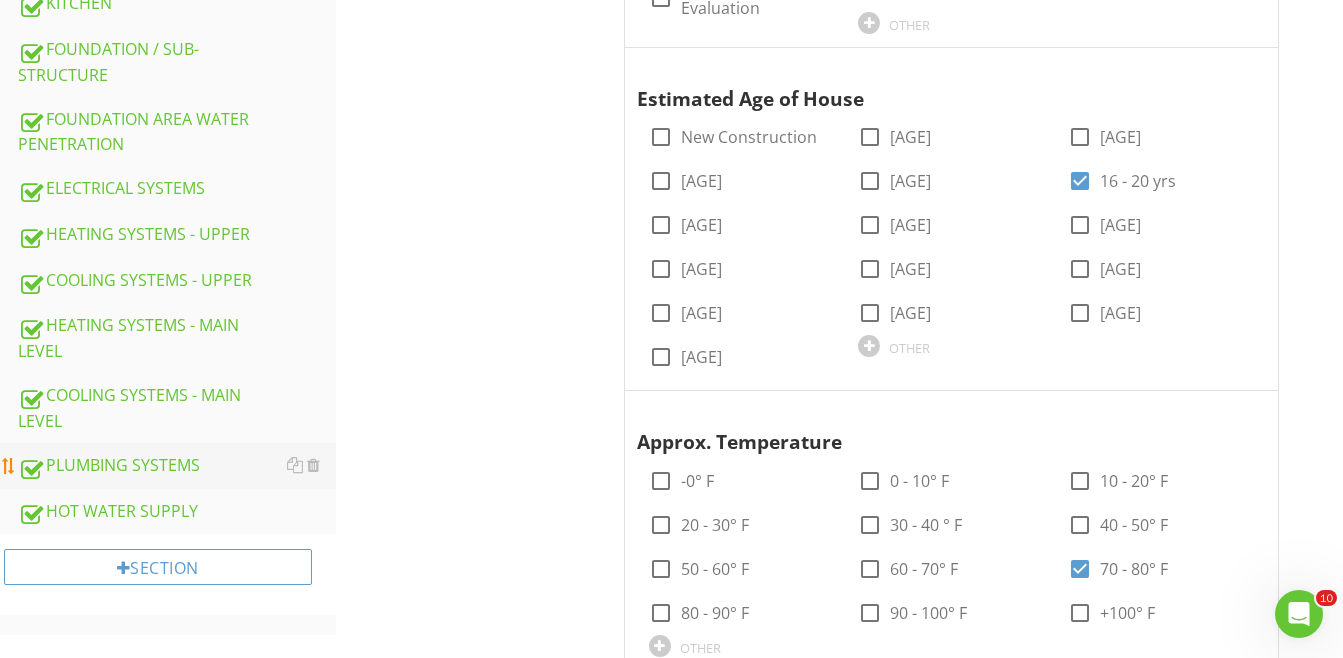click on "PLUMBING SYSTEMS" at bounding box center [177, 466] 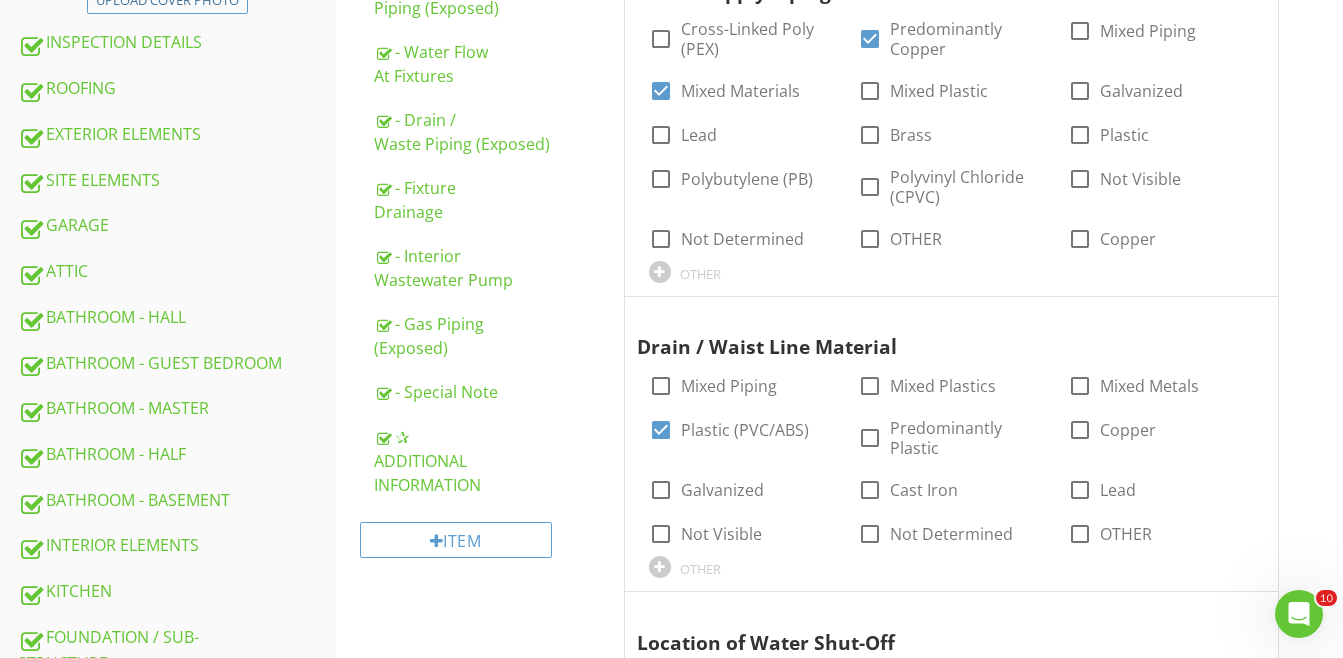 scroll, scrollTop: 500, scrollLeft: 0, axis: vertical 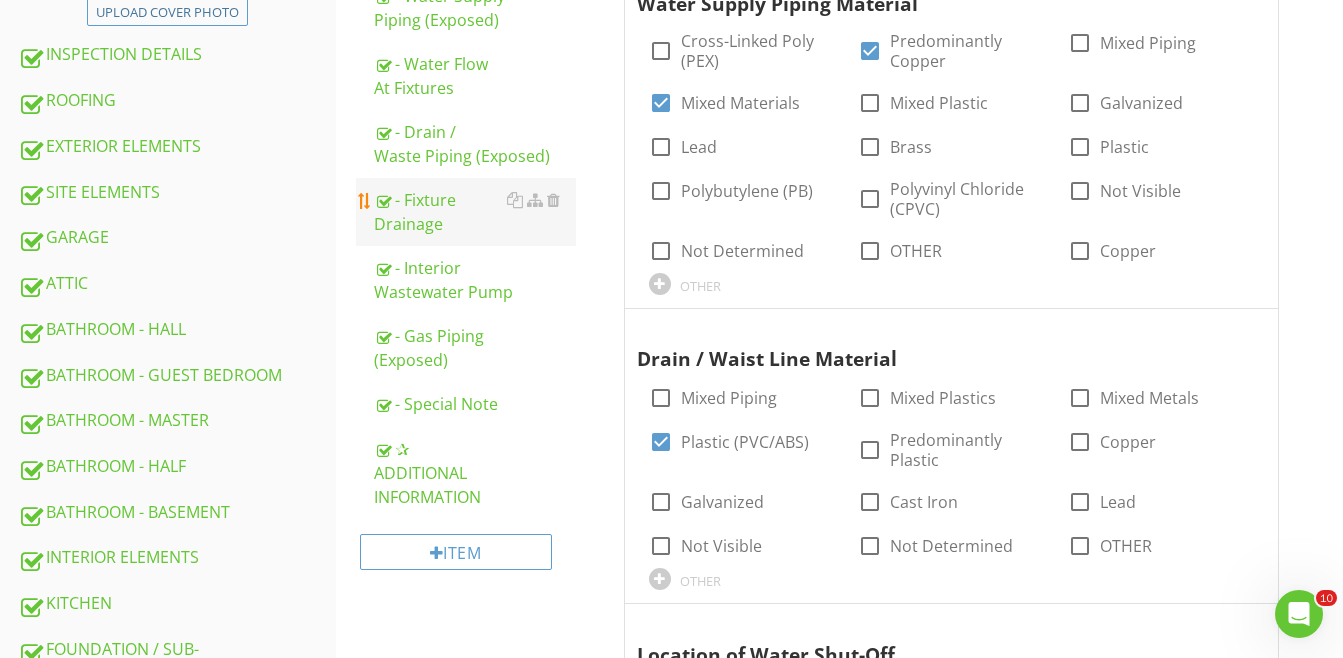 click on "- Fixture Drainage" at bounding box center [475, 212] 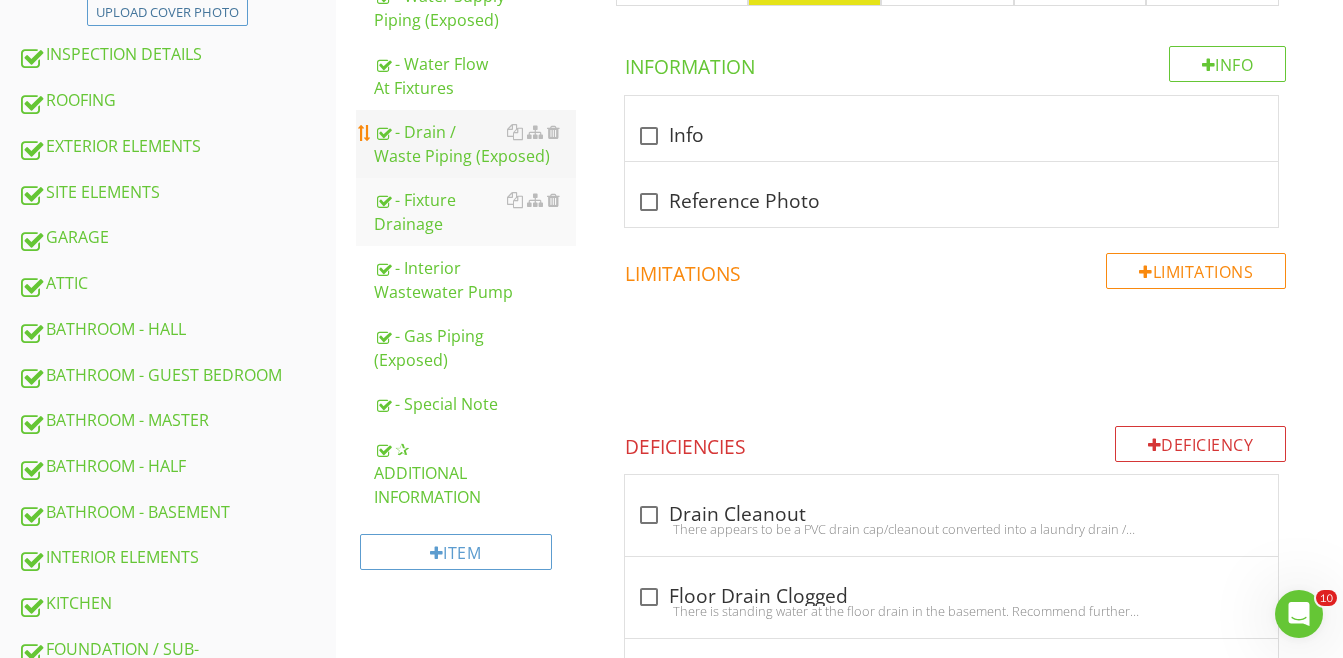 click on "- Drain / Waste Piping (Exposed)" at bounding box center [475, 144] 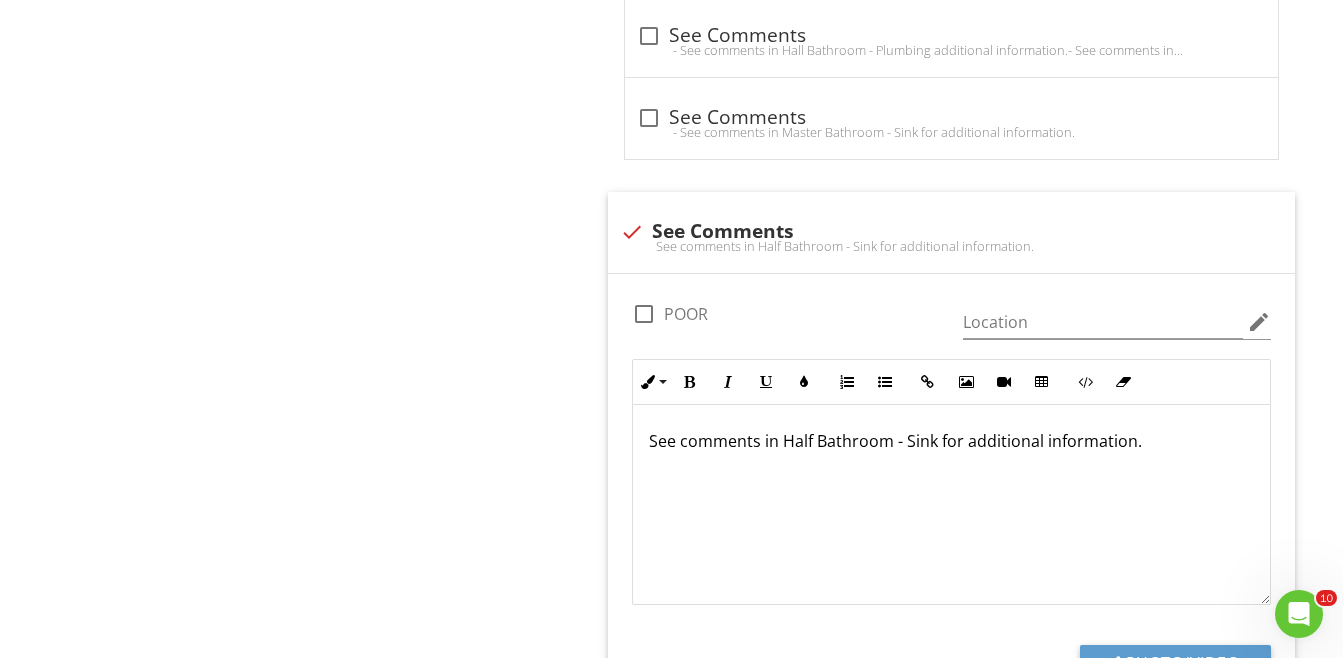 scroll, scrollTop: 2400, scrollLeft: 0, axis: vertical 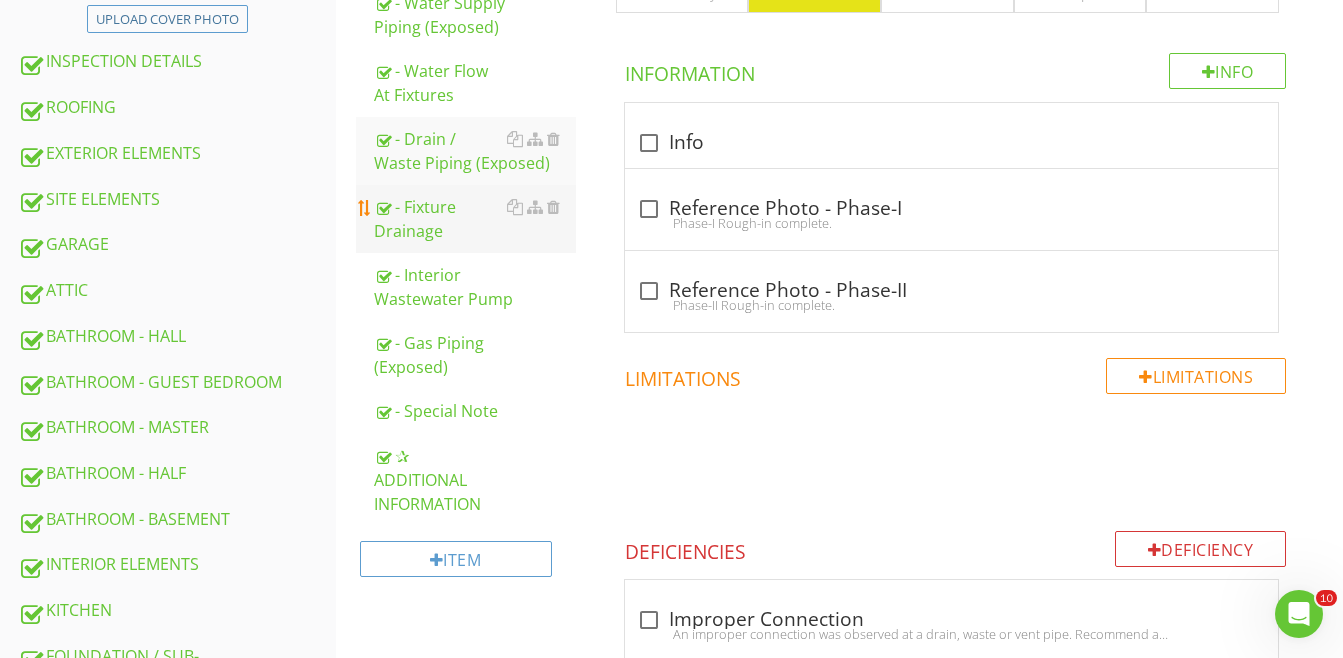 click on "- Fixture Drainage" at bounding box center [475, 219] 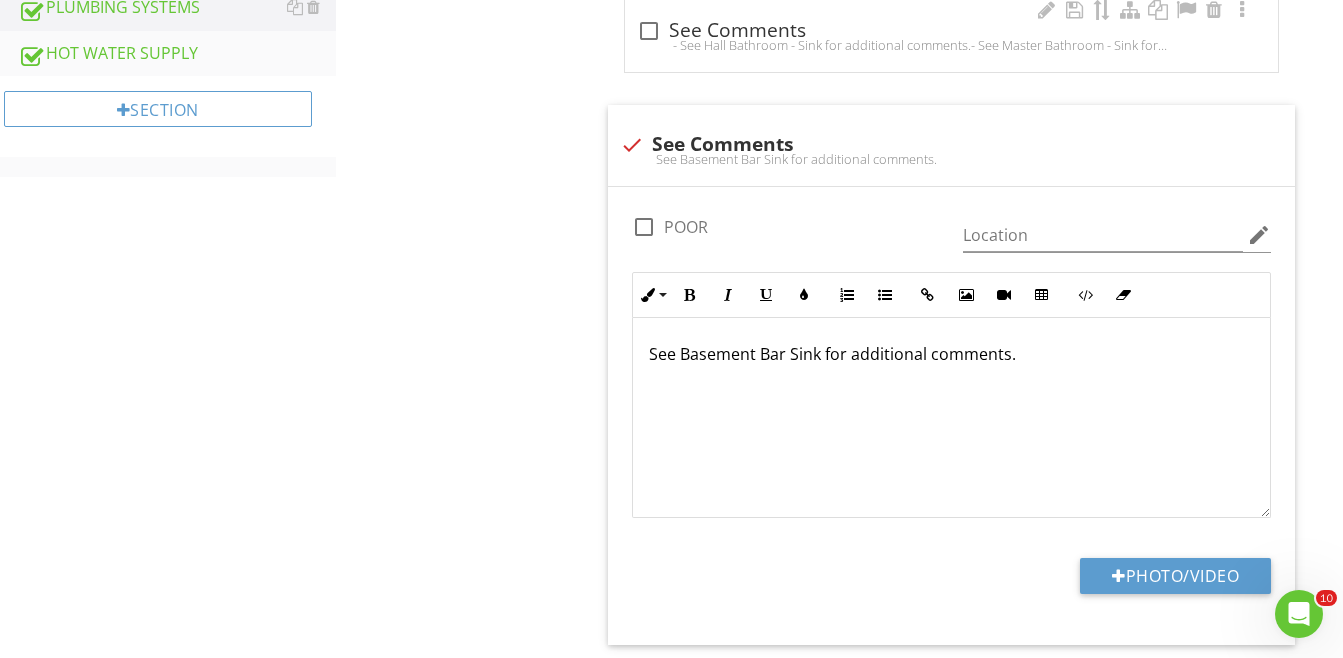 scroll, scrollTop: 1593, scrollLeft: 0, axis: vertical 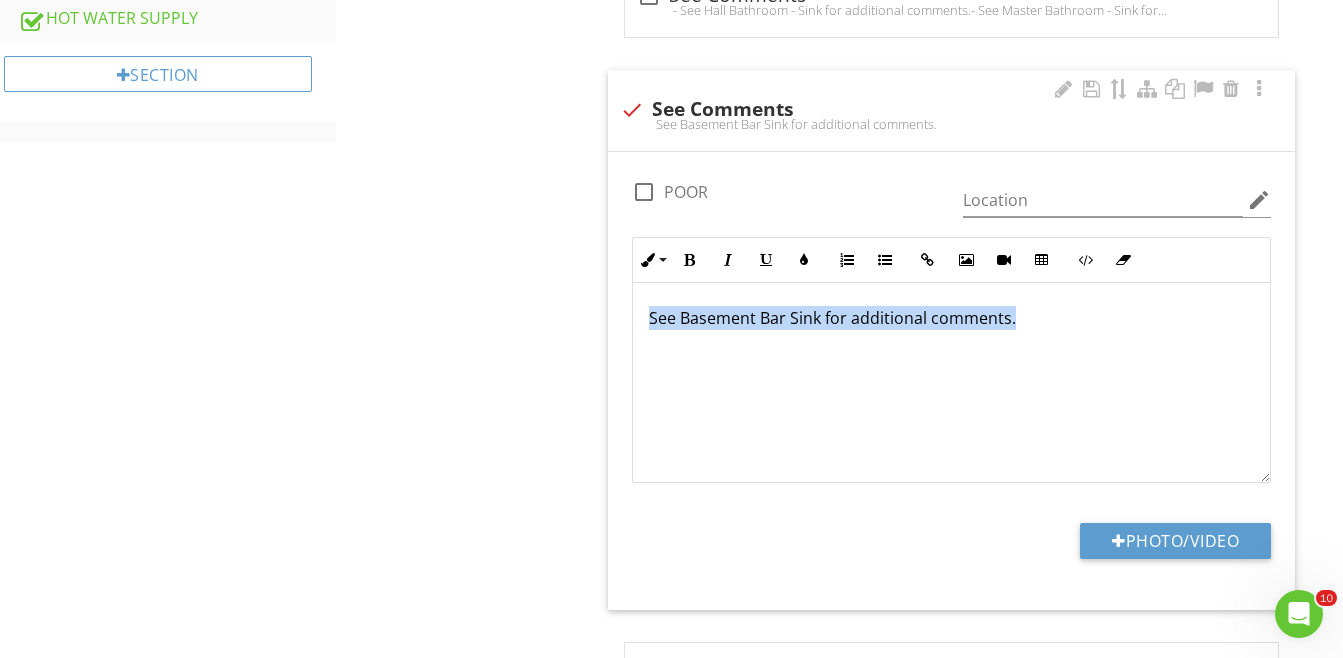 drag, startPoint x: 1023, startPoint y: 323, endPoint x: 643, endPoint y: 311, distance: 380.18942 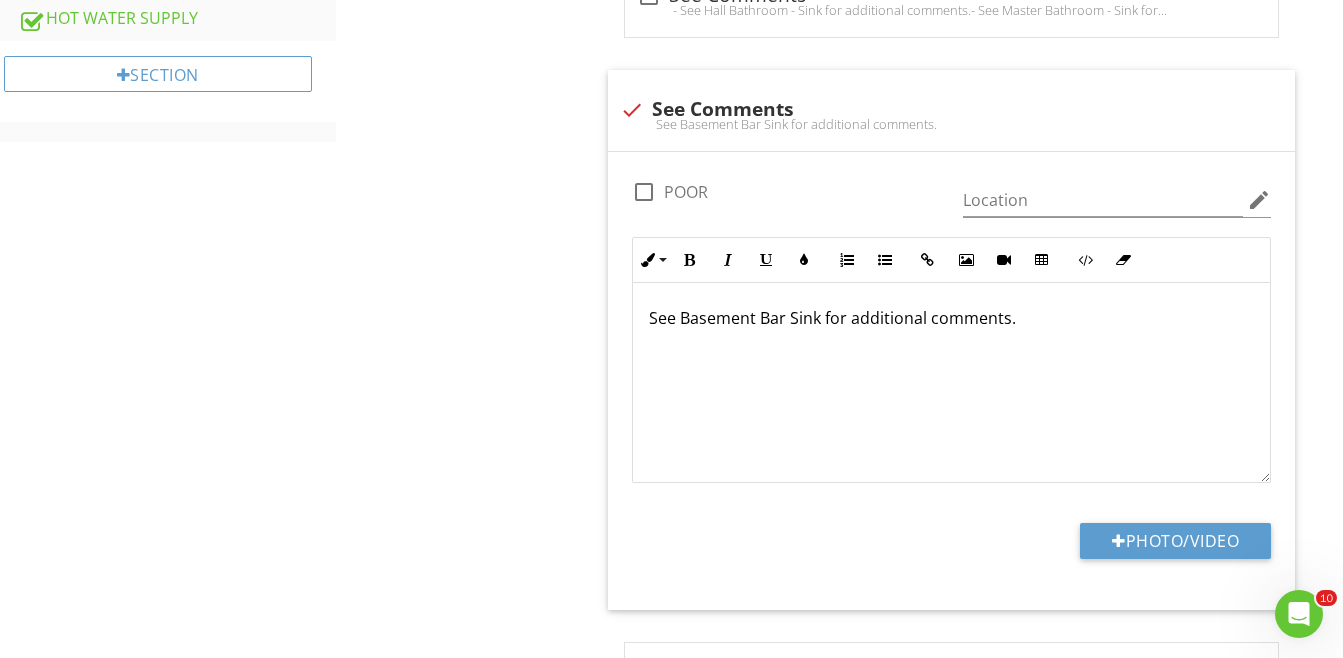 click on "PLUMBING SYSTEMS
GENERAL INFO | PLUMBING SYSTEM:
IMPORTANT NOTES:
- Water Supply Piping (Exposed)
- Water Flow At Fixtures
- Drain / Waste Piping (Exposed)
- Fixture Drainage
- Interior Wastewater Pump
- Gas Piping (Exposed)
- Special Note
✰ ADDITIONAL INFORMATION
Item
- Fixture Drainage
S   Satisfactory F   Fair P   Poor NI   Not Inspected NP   Not Present
Info
Information                       check_box_outline_blank
Info
check_box_outline_blank
Reference Photo" at bounding box center [839, 263] 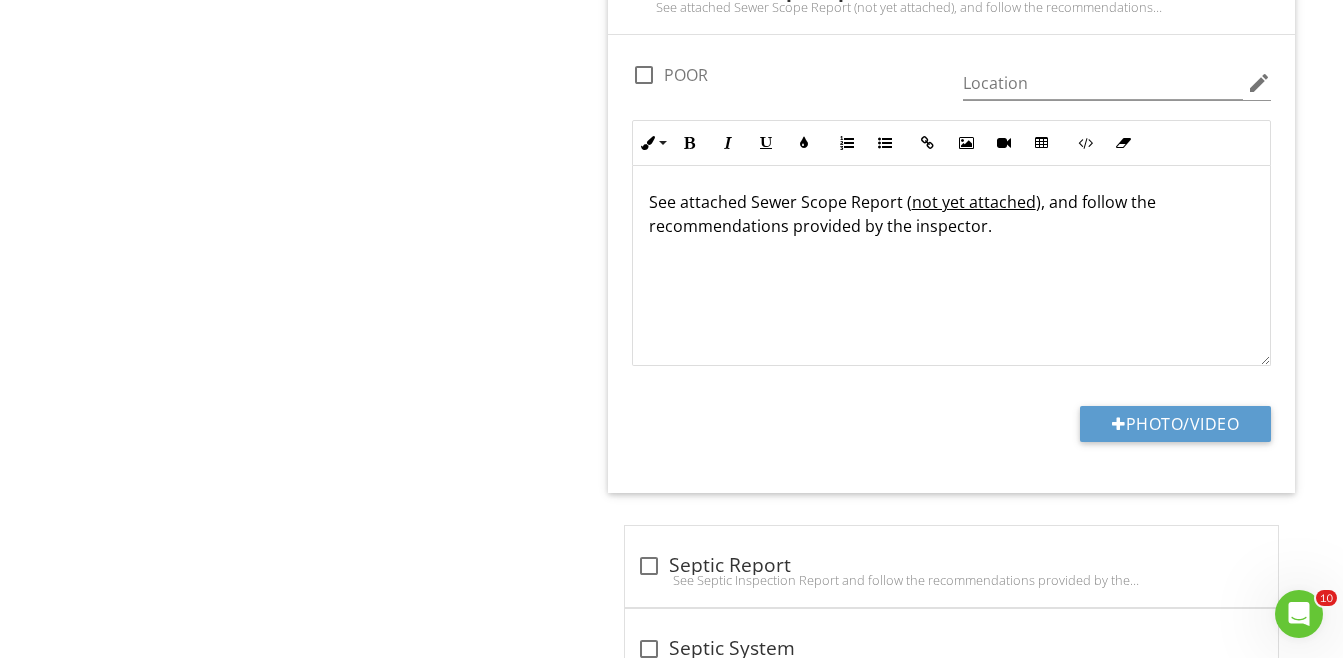 scroll, scrollTop: 2493, scrollLeft: 0, axis: vertical 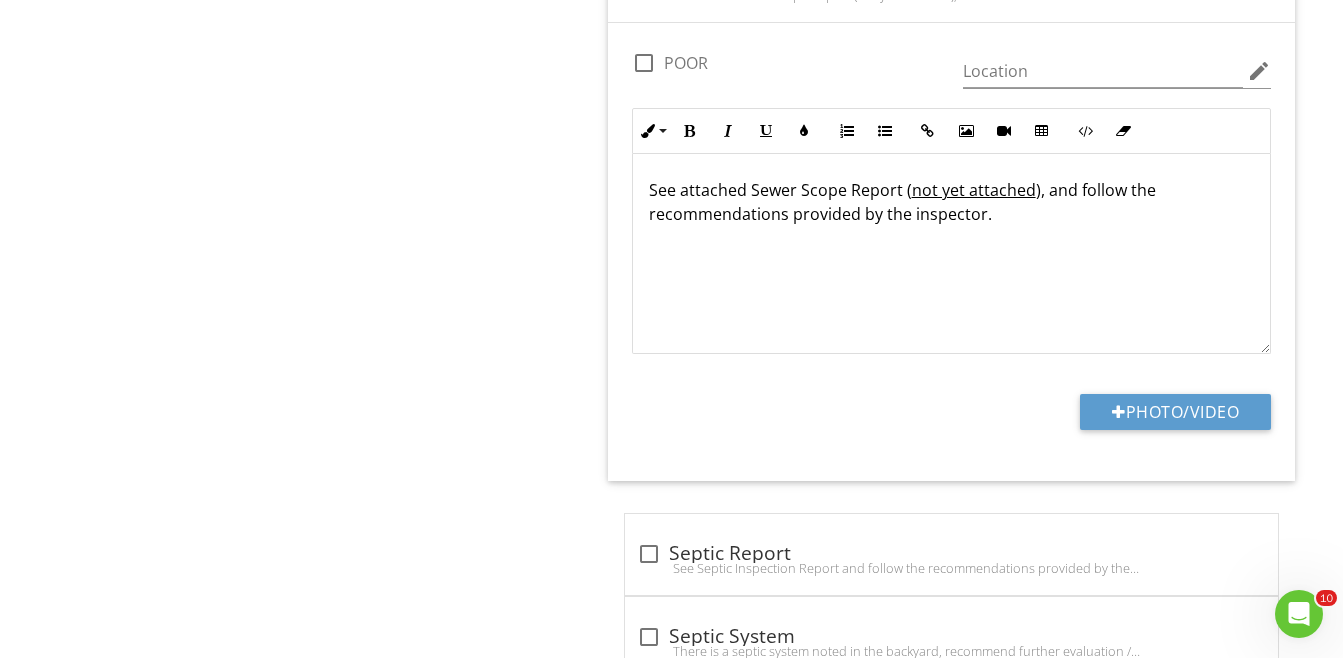 click on "See attached Sewer Scope Report ( not yet attached ), and follow the recommendations provided by the inspector." at bounding box center (951, 202) 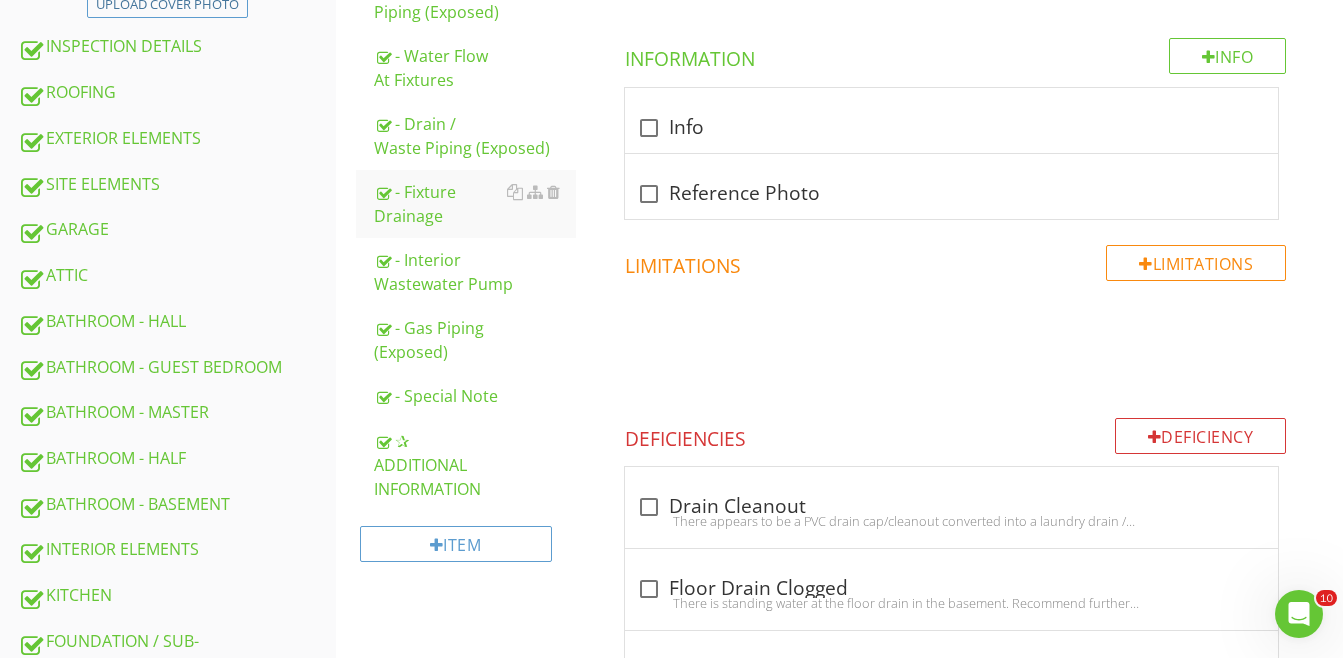 scroll, scrollTop: 493, scrollLeft: 0, axis: vertical 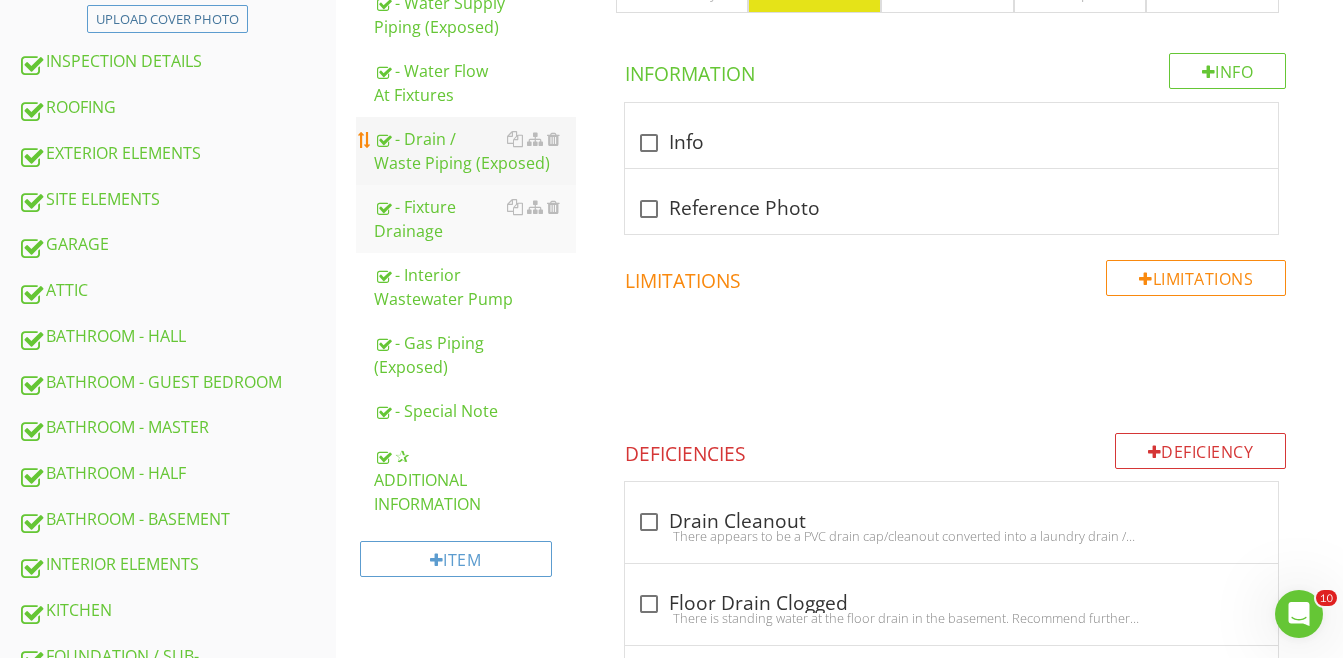 click on "- Drain / Waste Piping (Exposed)" at bounding box center (475, 151) 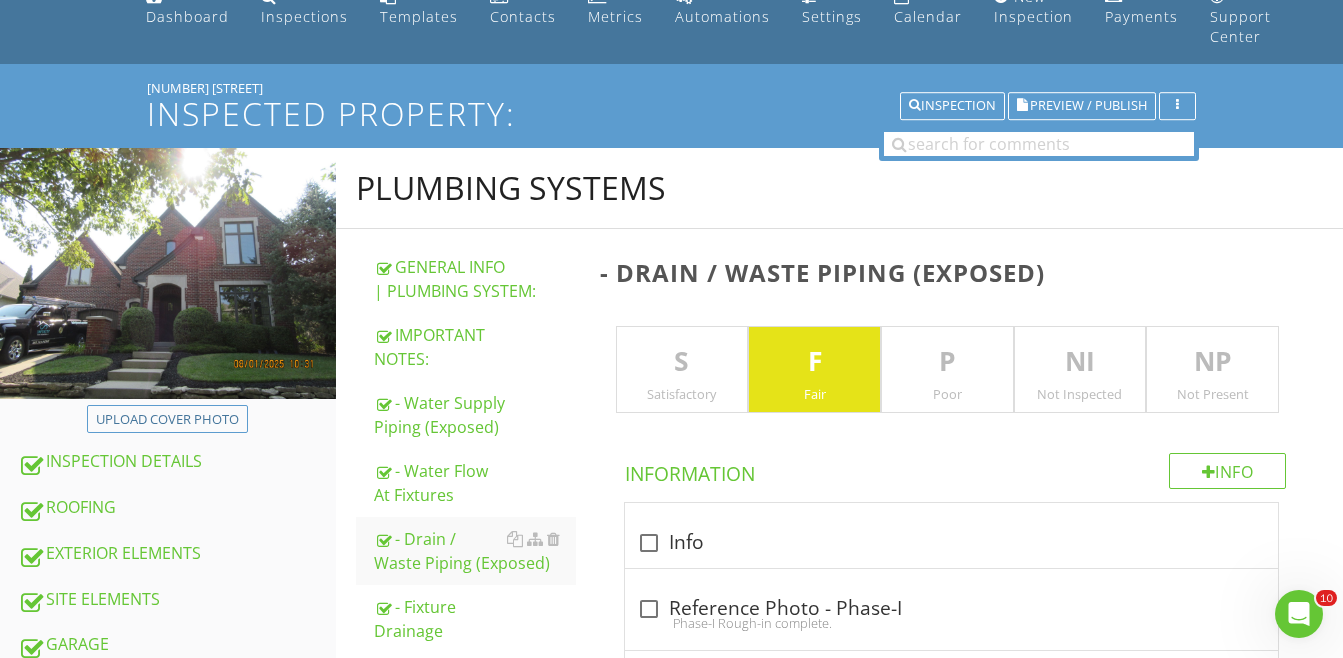 scroll, scrollTop: 0, scrollLeft: 0, axis: both 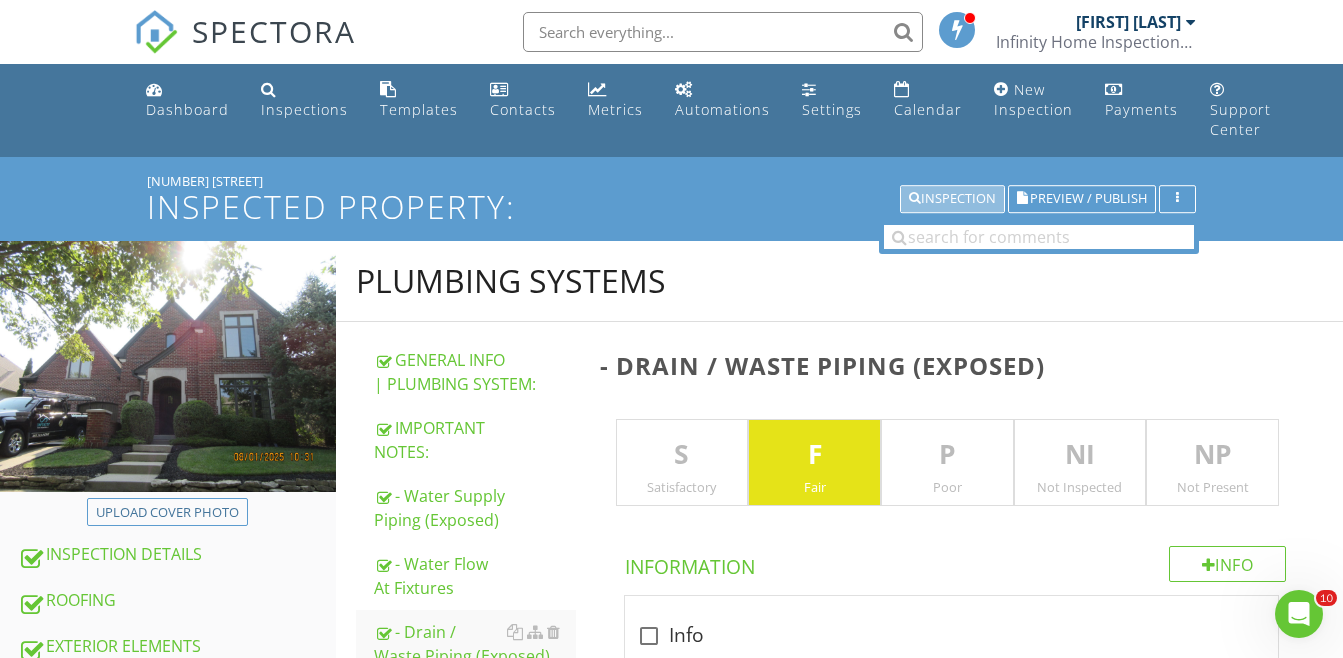 click on "Inspection" at bounding box center [952, 199] 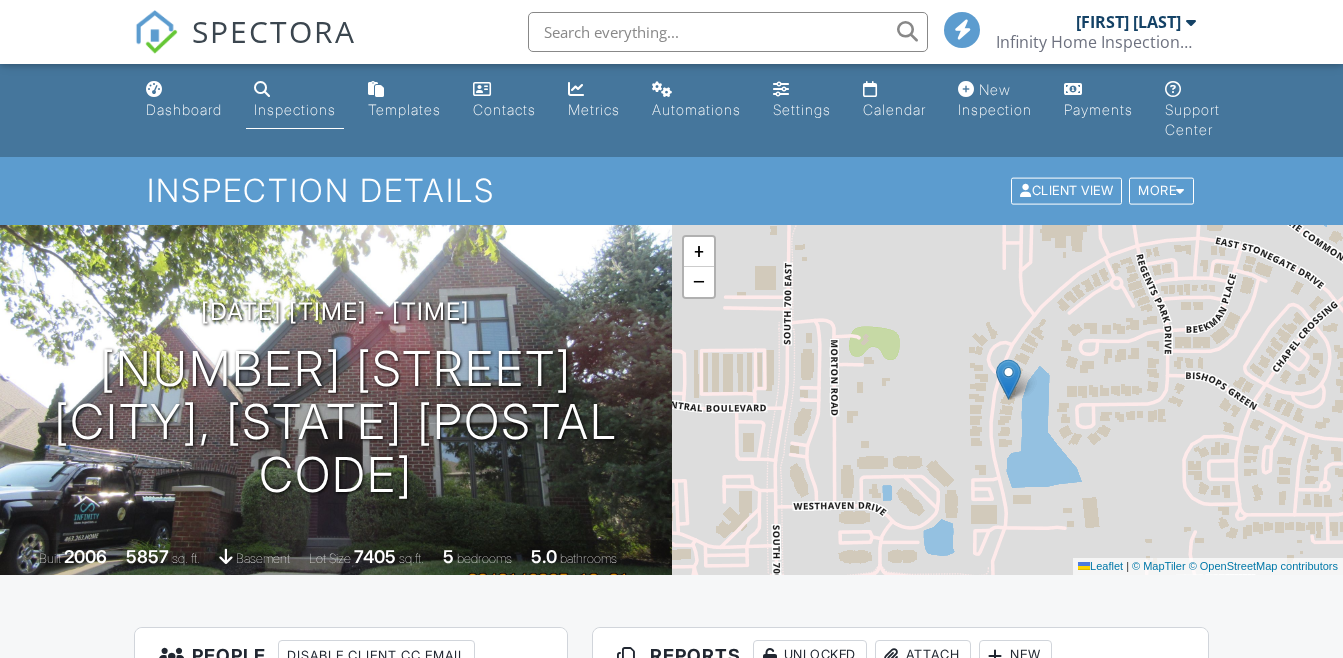 click on "Sewer_Scope.pdf" at bounding box center [748, 909] 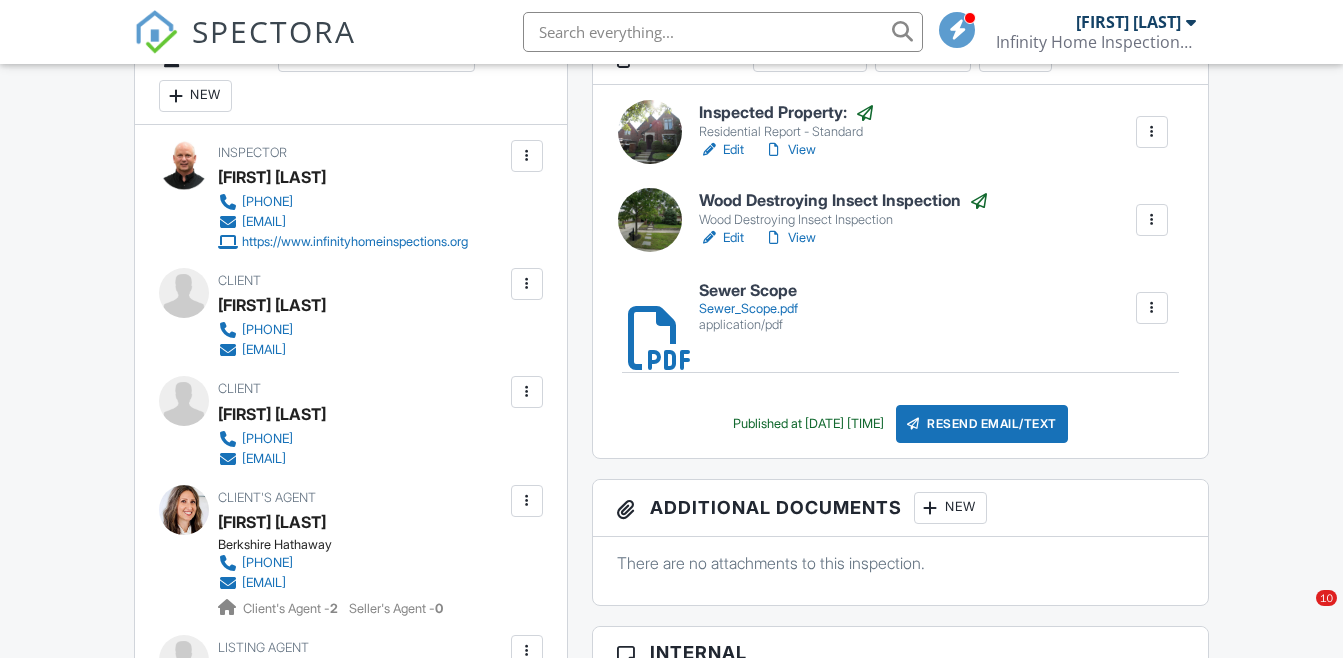 scroll, scrollTop: 600, scrollLeft: 0, axis: vertical 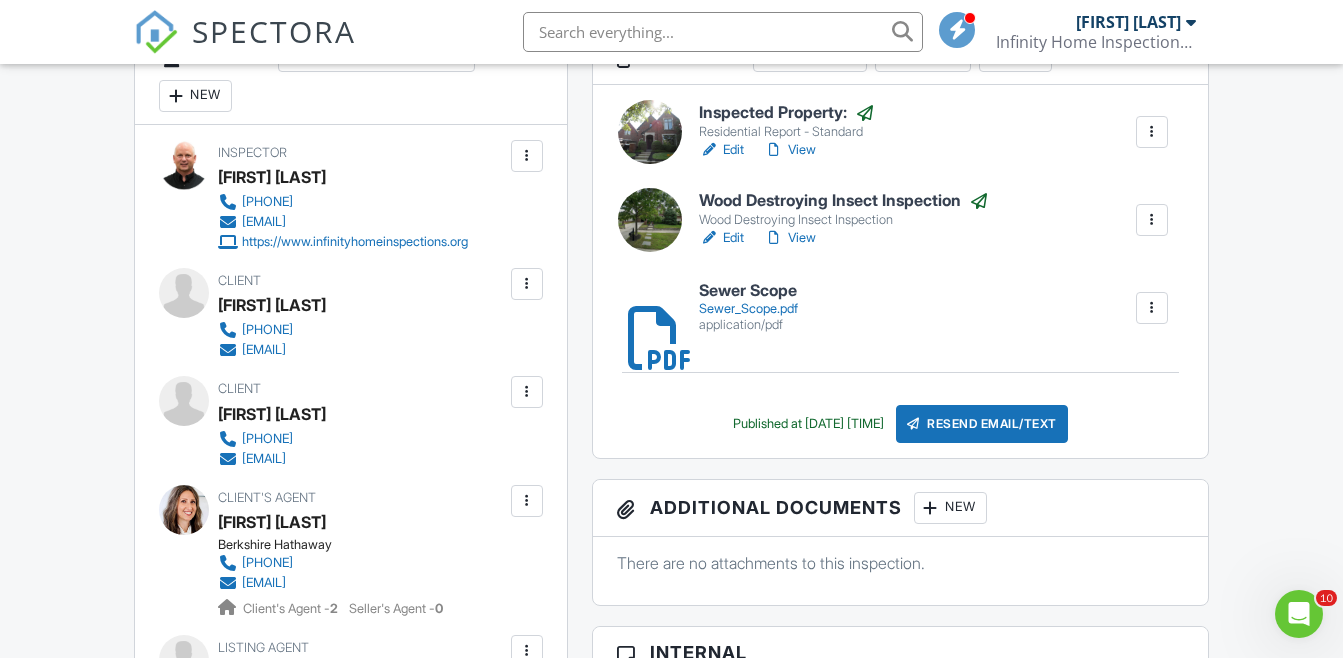 click on "View" at bounding box center (790, 238) 